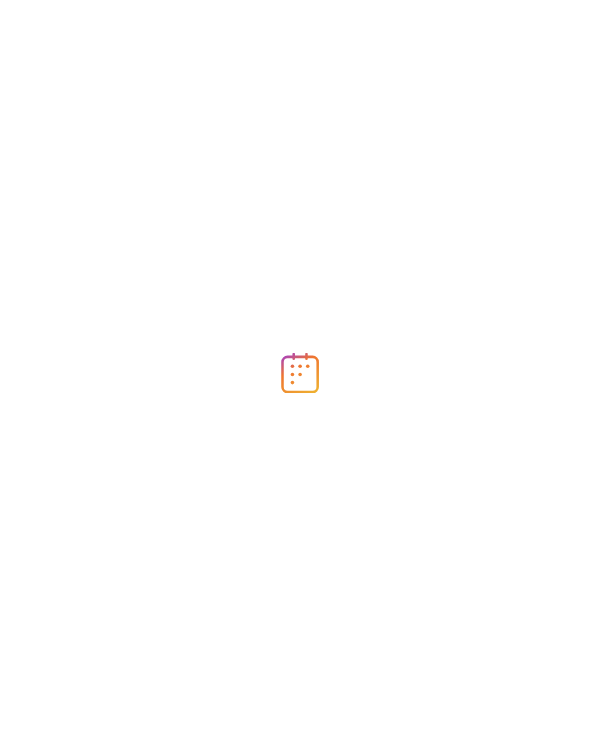 scroll, scrollTop: 0, scrollLeft: 0, axis: both 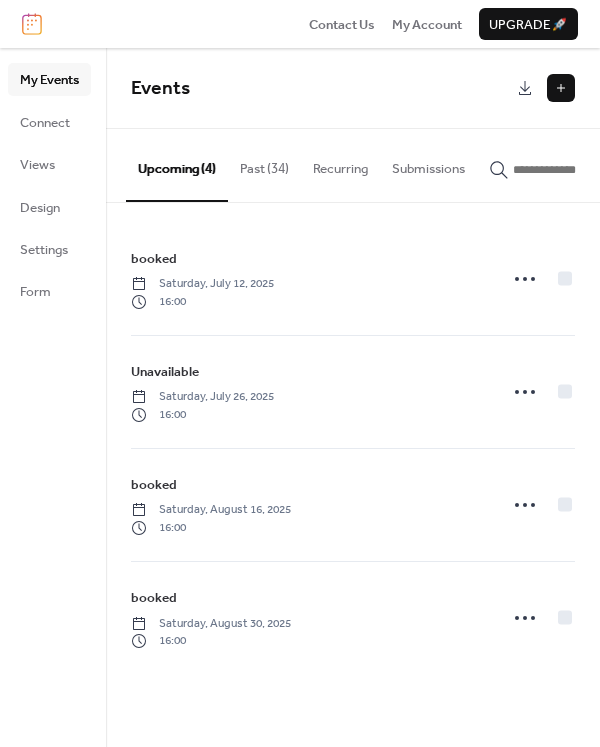 click at bounding box center [561, 88] 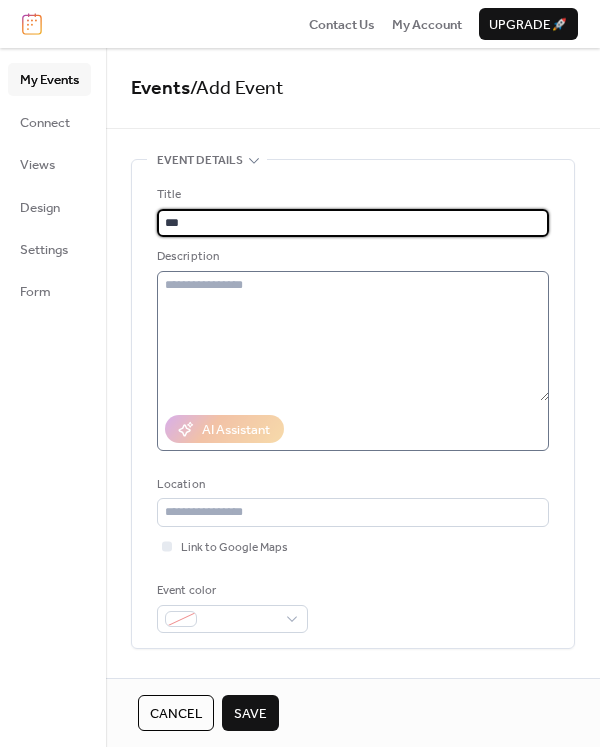 type on "******" 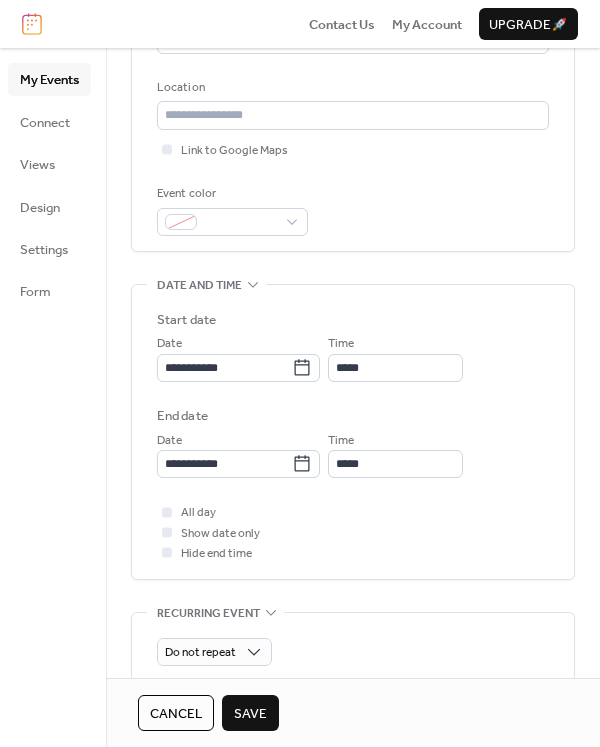 scroll, scrollTop: 400, scrollLeft: 0, axis: vertical 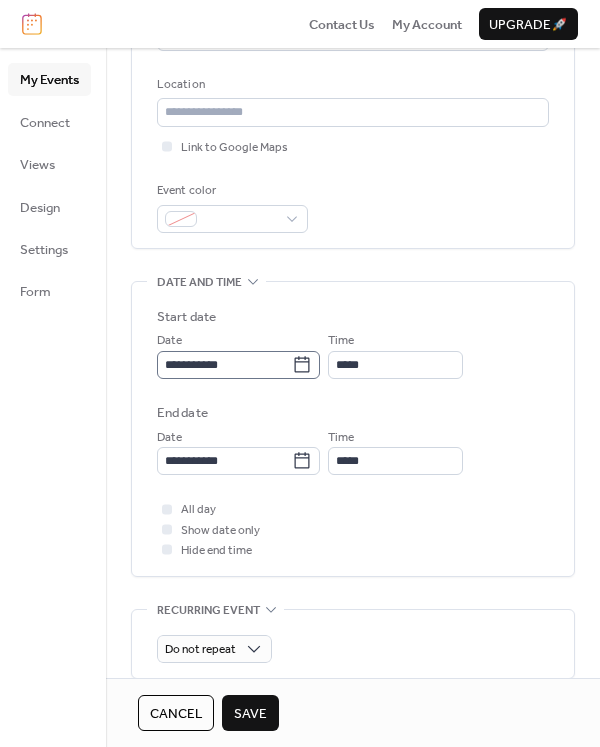 click 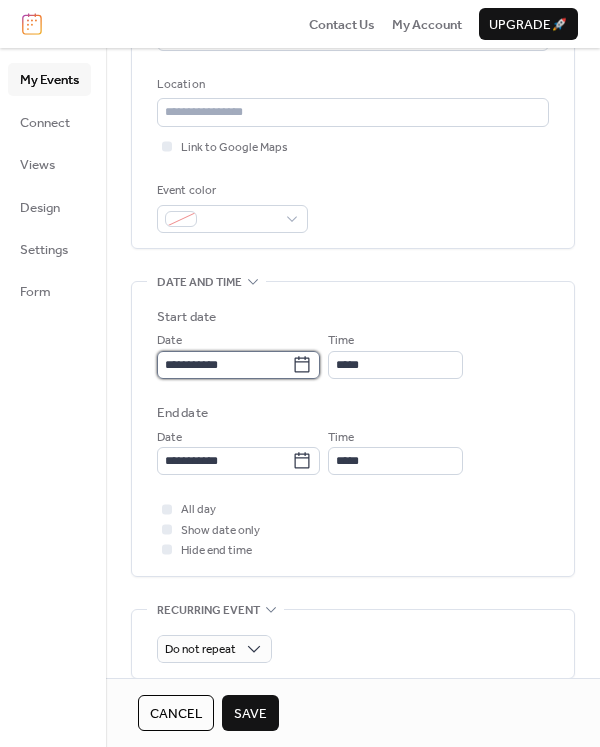 click on "**********" at bounding box center (224, 365) 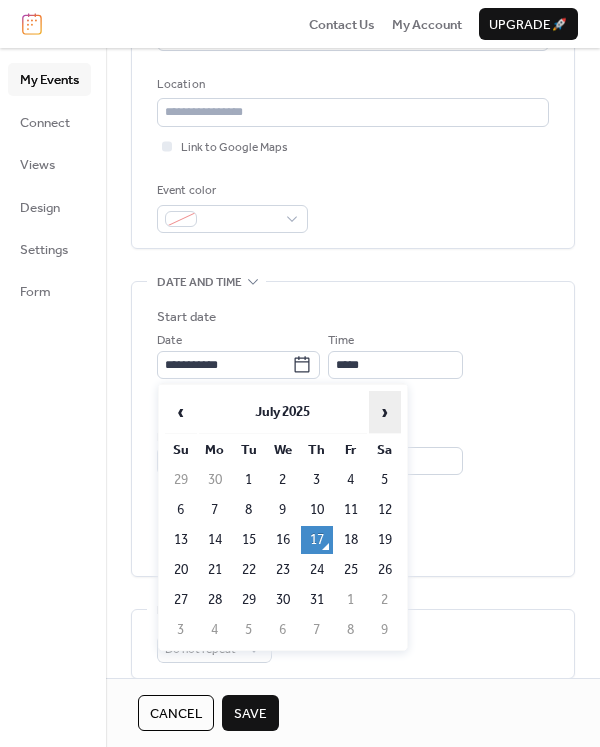 click on "›" at bounding box center [385, 412] 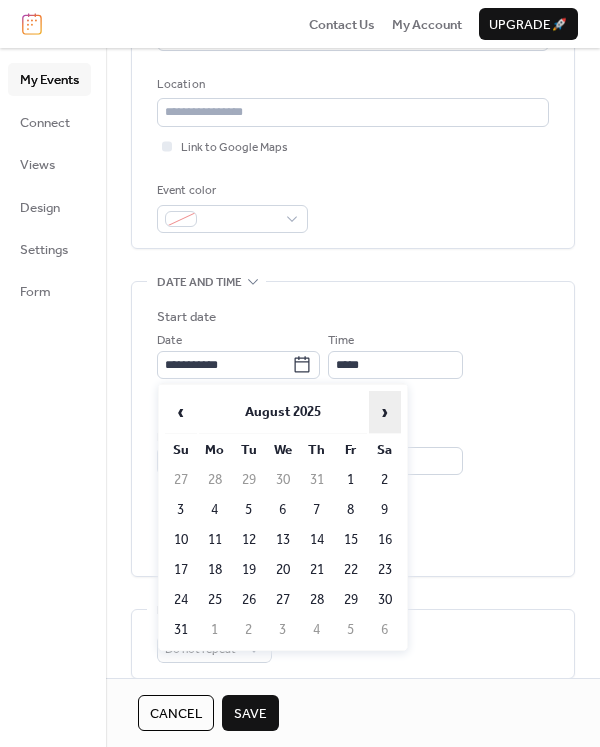 click on "›" at bounding box center (385, 412) 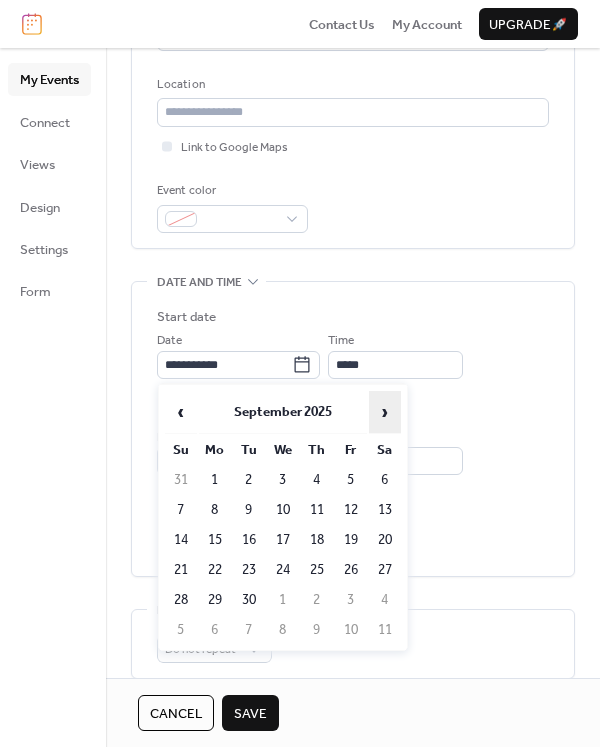 click on "›" at bounding box center [385, 412] 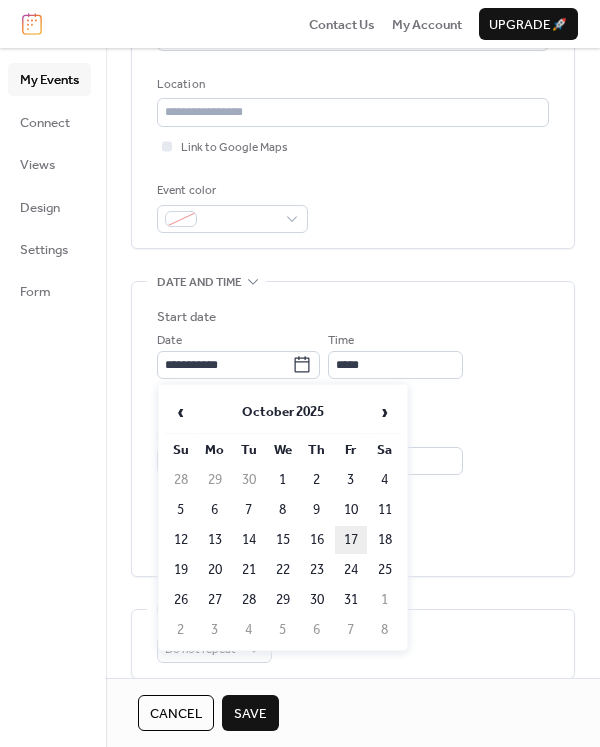 click on "17" at bounding box center [351, 540] 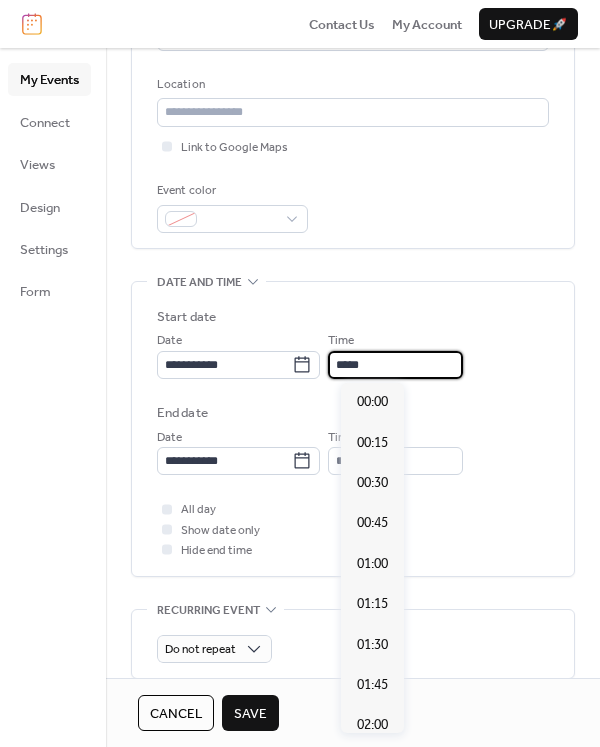 scroll, scrollTop: 1940, scrollLeft: 0, axis: vertical 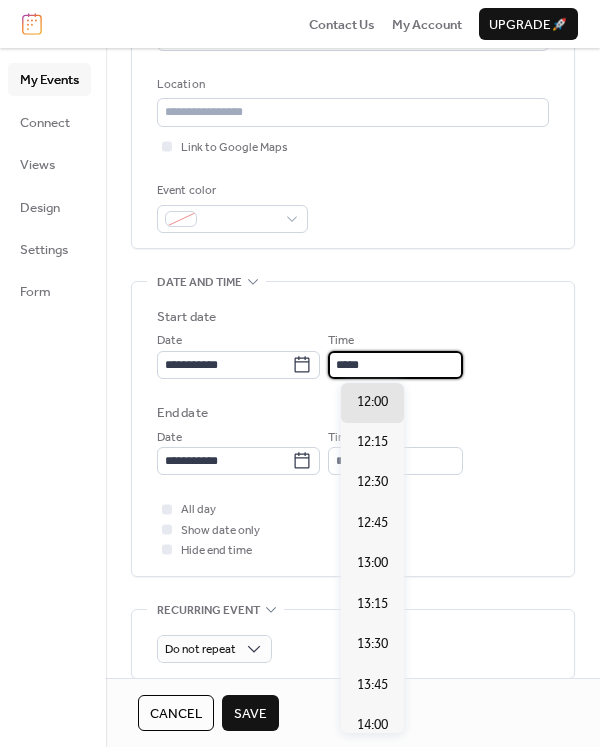 drag, startPoint x: 349, startPoint y: 359, endPoint x: 409, endPoint y: 361, distance: 60.033325 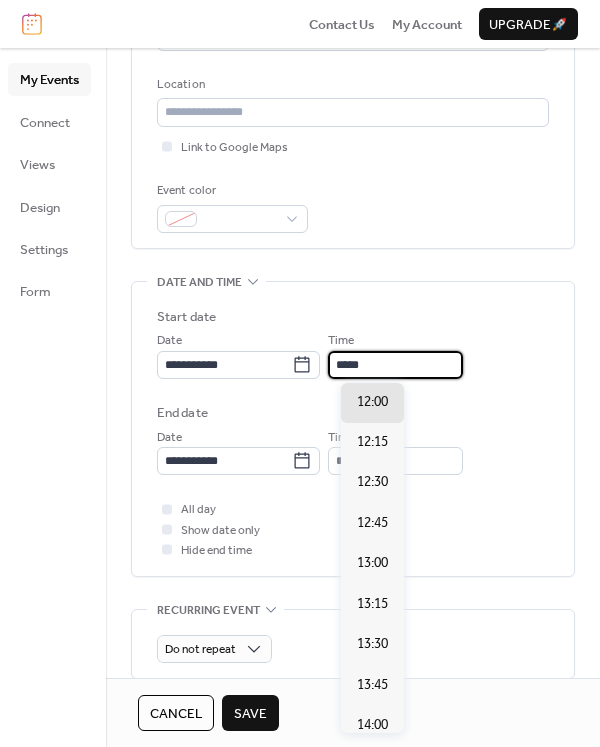 click on "*****" at bounding box center [395, 365] 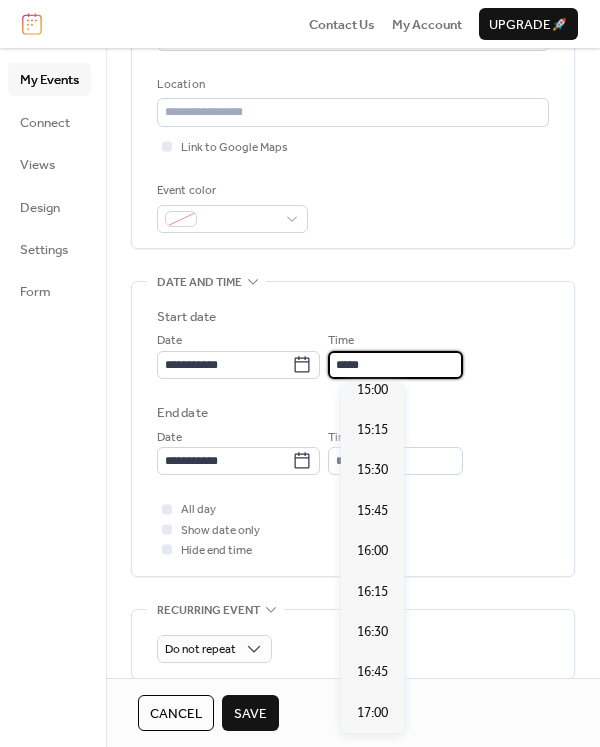 scroll, scrollTop: 2440, scrollLeft: 0, axis: vertical 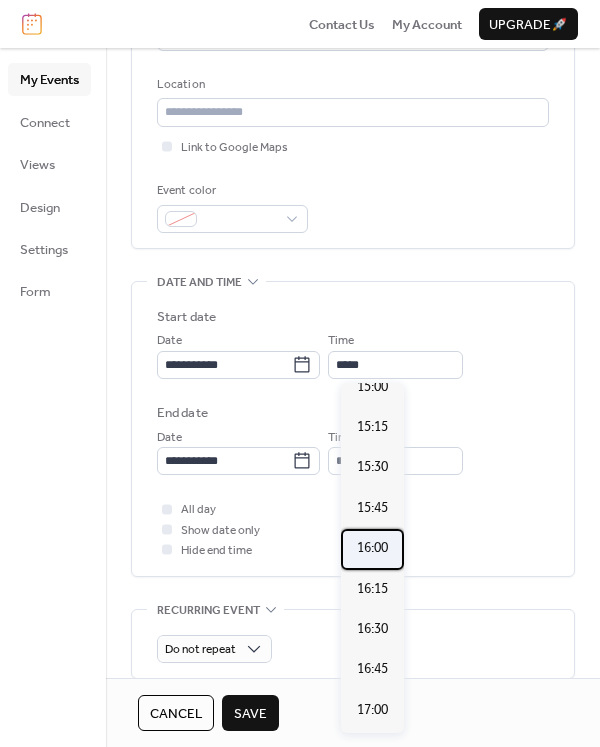 click on "16:00" at bounding box center [372, 548] 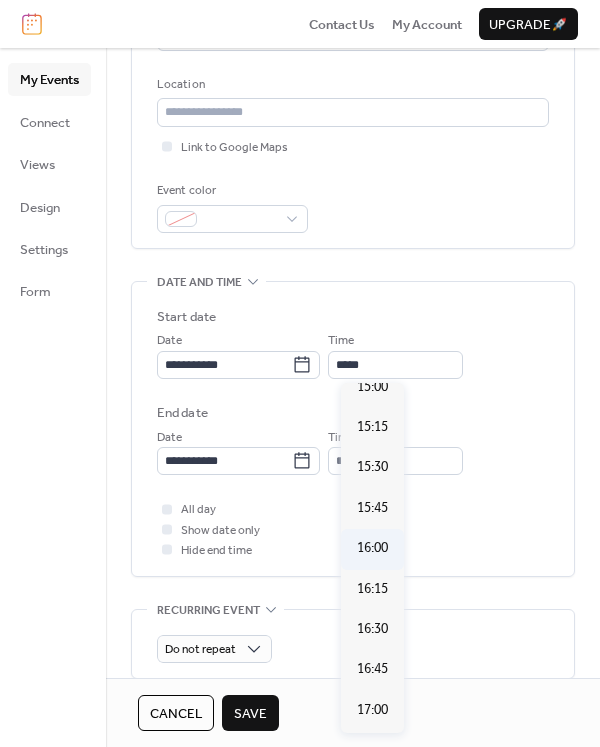 type on "*****" 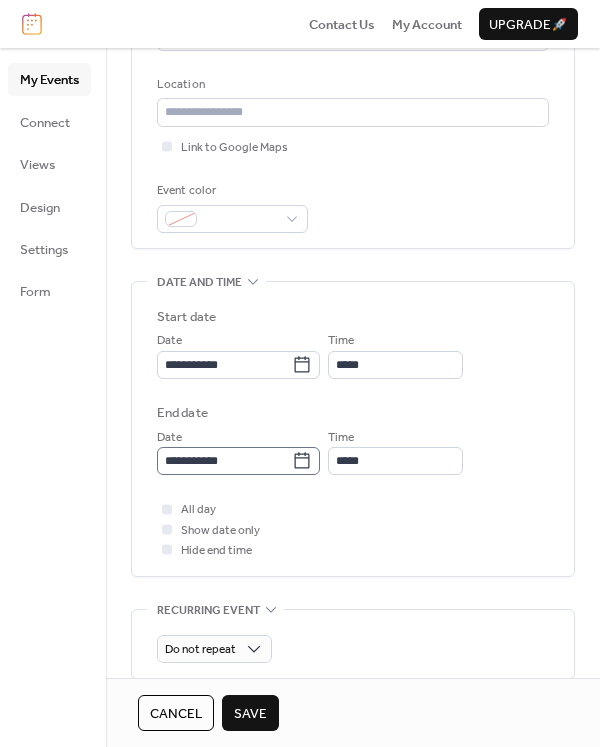 click 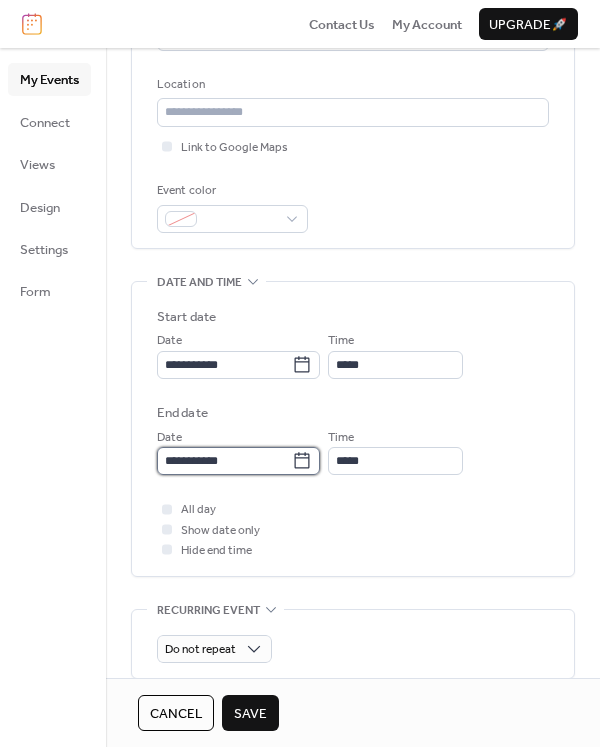 click on "**********" at bounding box center [224, 461] 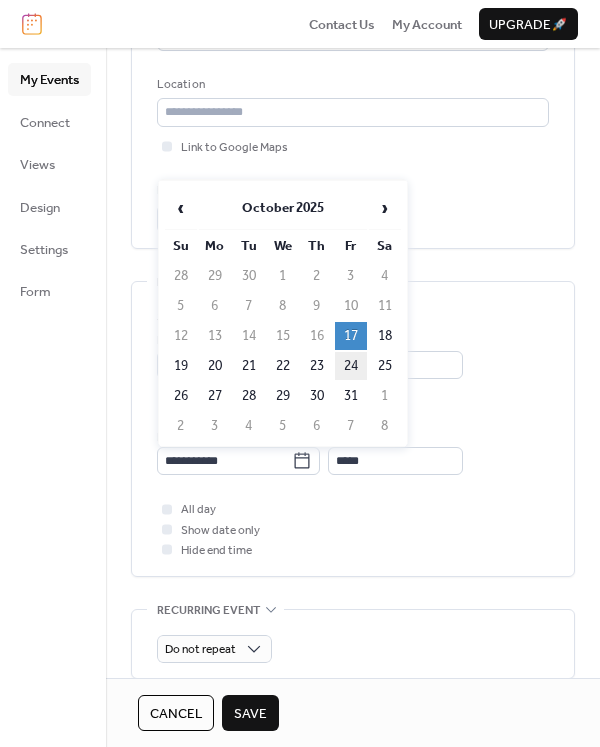 click on "24" at bounding box center [351, 366] 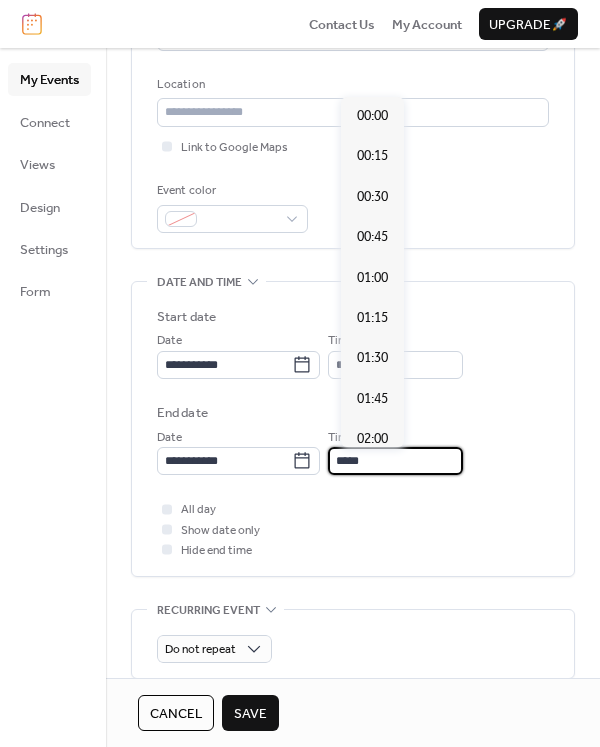 scroll, scrollTop: 2748, scrollLeft: 0, axis: vertical 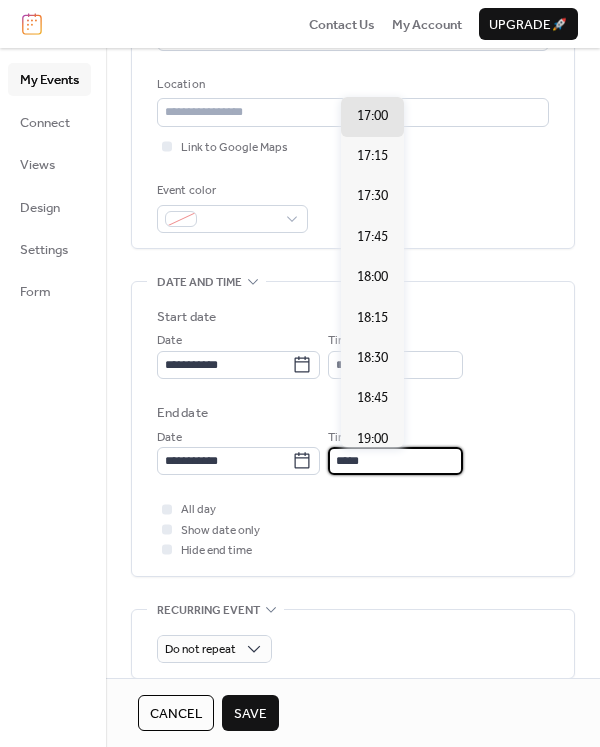 drag, startPoint x: 346, startPoint y: 459, endPoint x: 375, endPoint y: 459, distance: 29 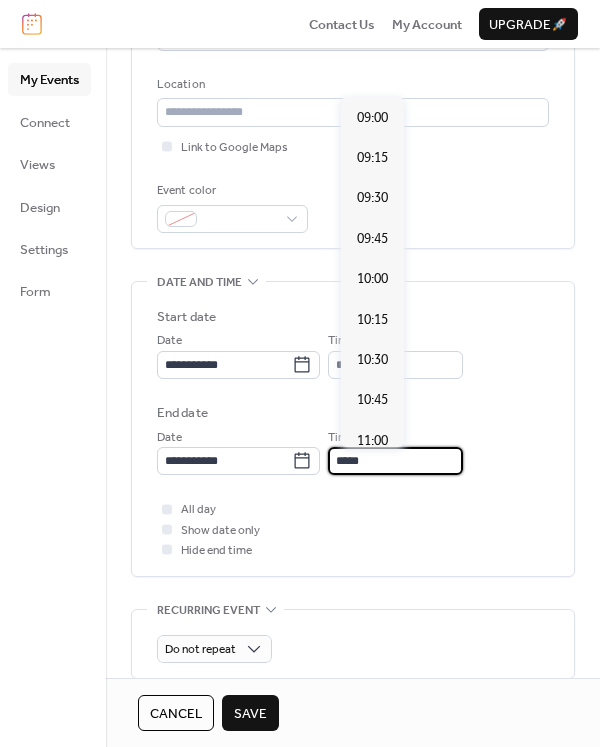 scroll, scrollTop: 1448, scrollLeft: 0, axis: vertical 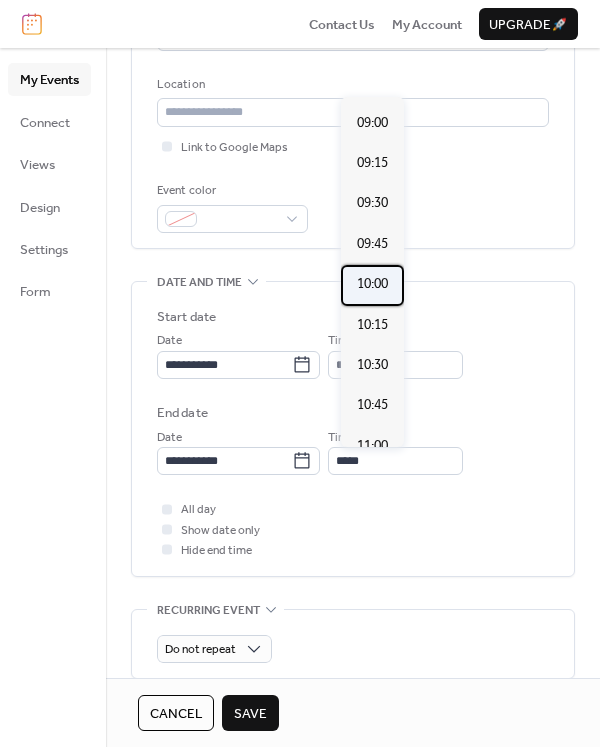 click on "10:00" at bounding box center [372, 284] 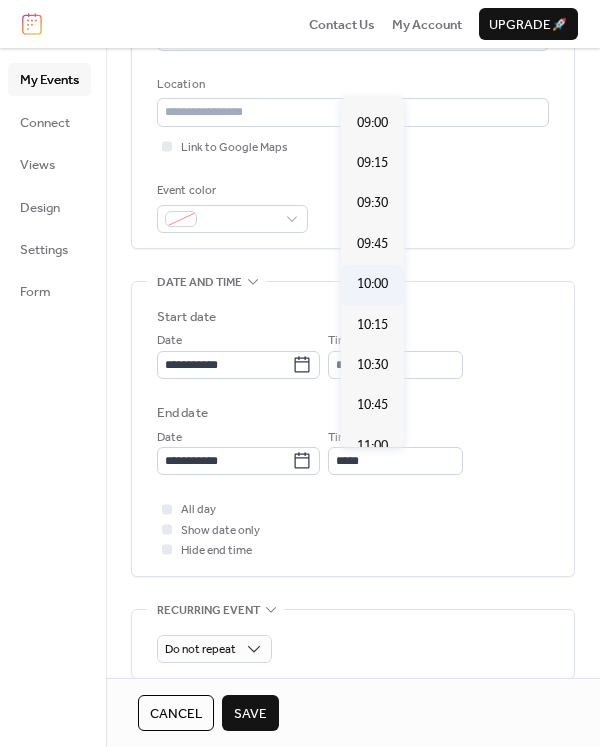 type on "*****" 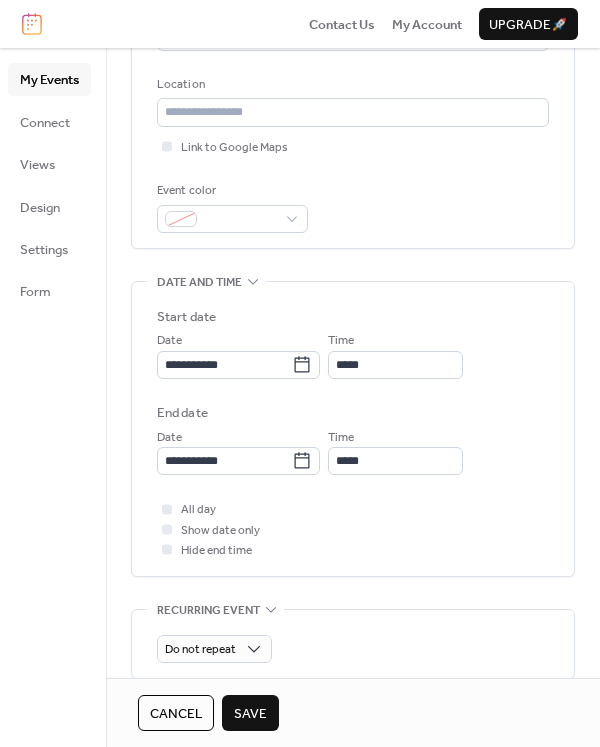 click on "Save" at bounding box center [250, 714] 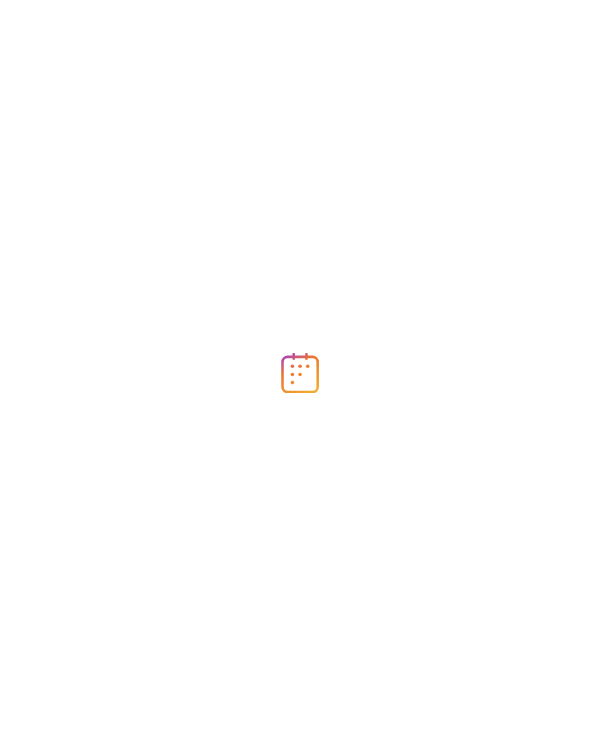 scroll, scrollTop: 0, scrollLeft: 0, axis: both 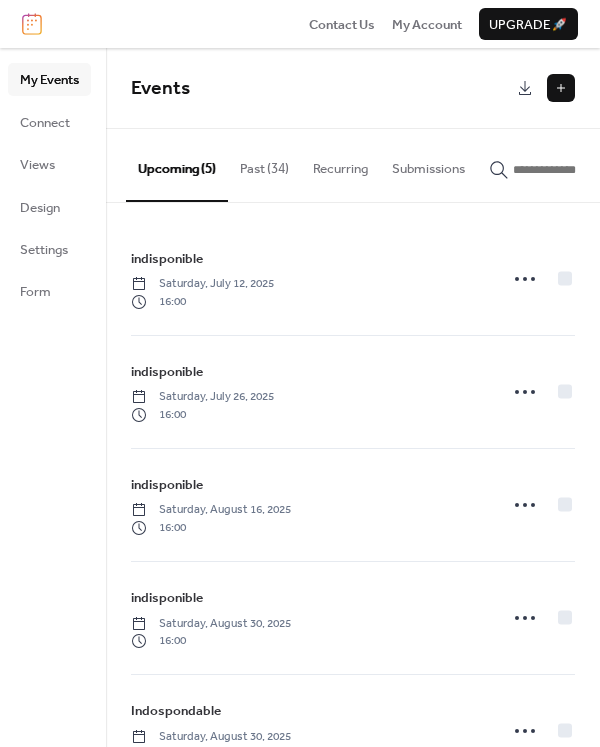 click at bounding box center (561, 88) 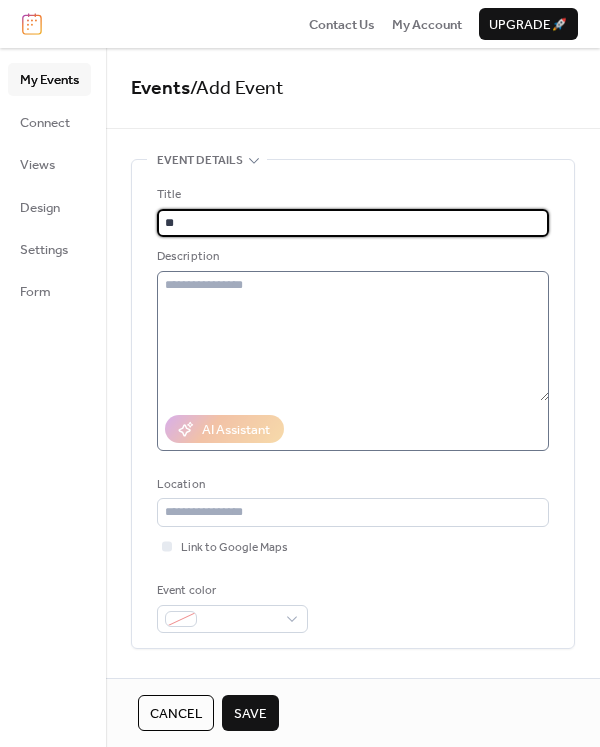 type on "**********" 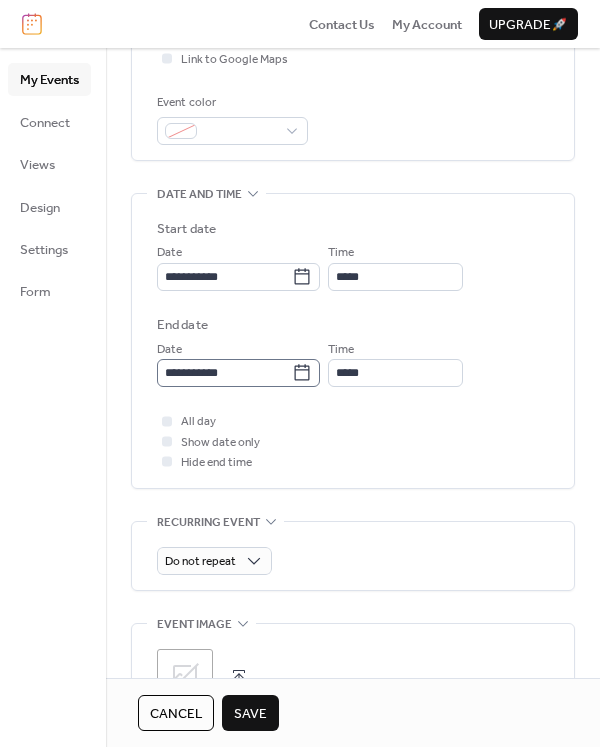 scroll, scrollTop: 500, scrollLeft: 0, axis: vertical 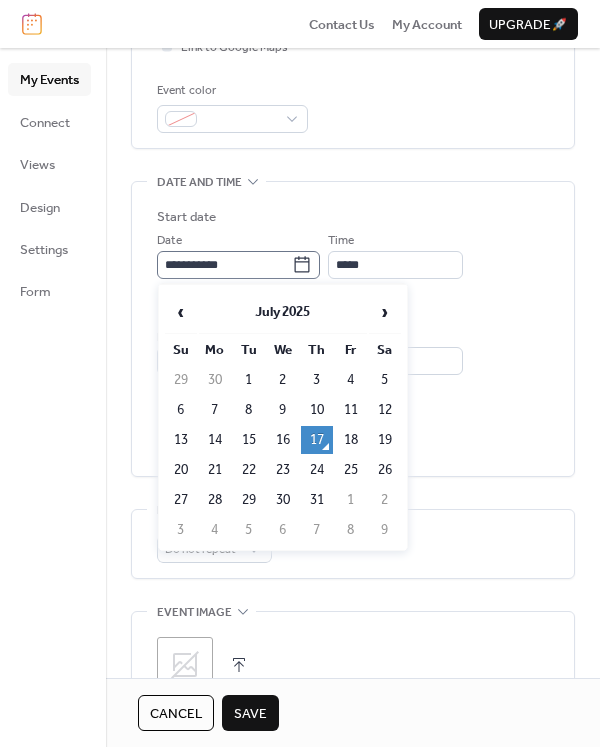 click 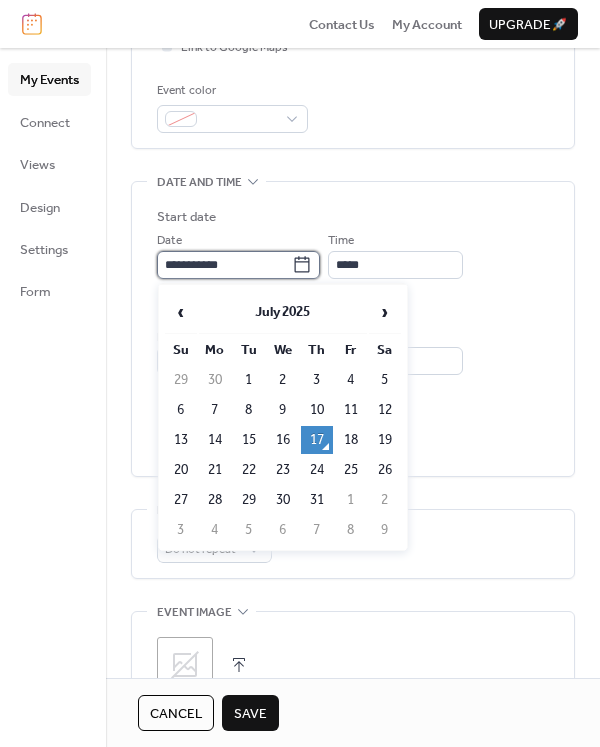 click on "**********" at bounding box center (224, 265) 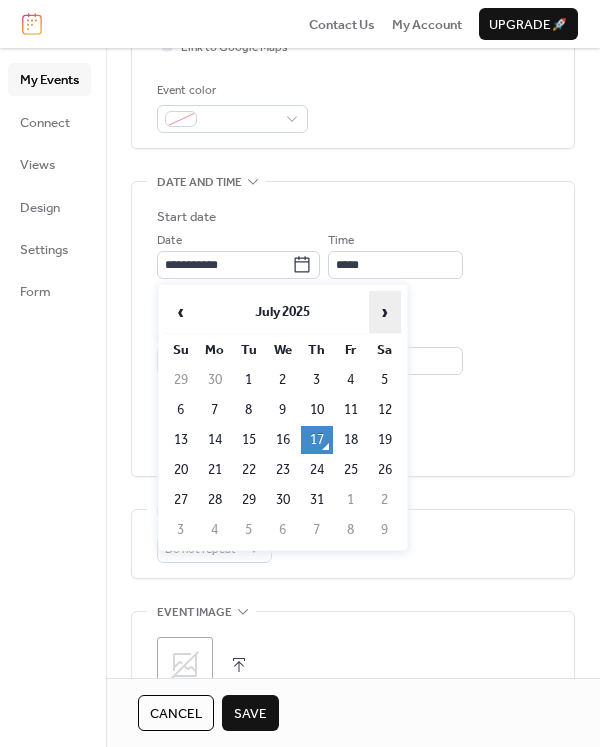 click on "›" at bounding box center (385, 312) 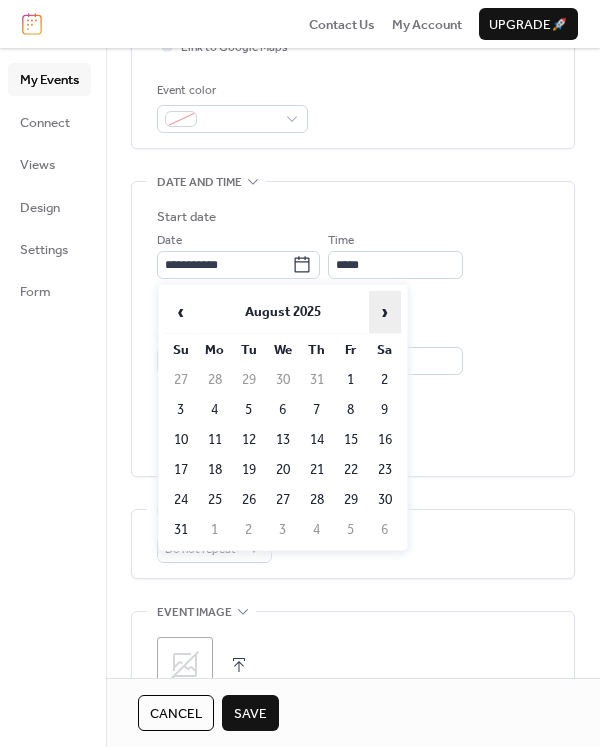 click on "›" at bounding box center (385, 312) 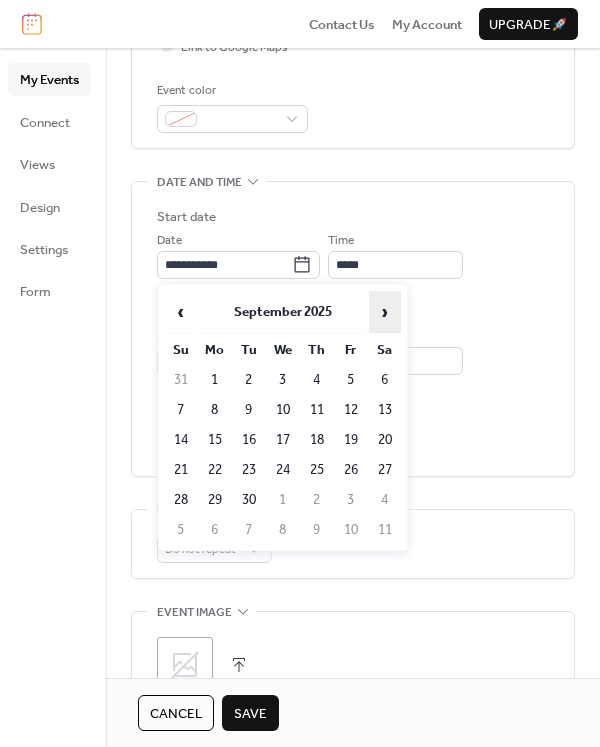 click on "›" at bounding box center [385, 312] 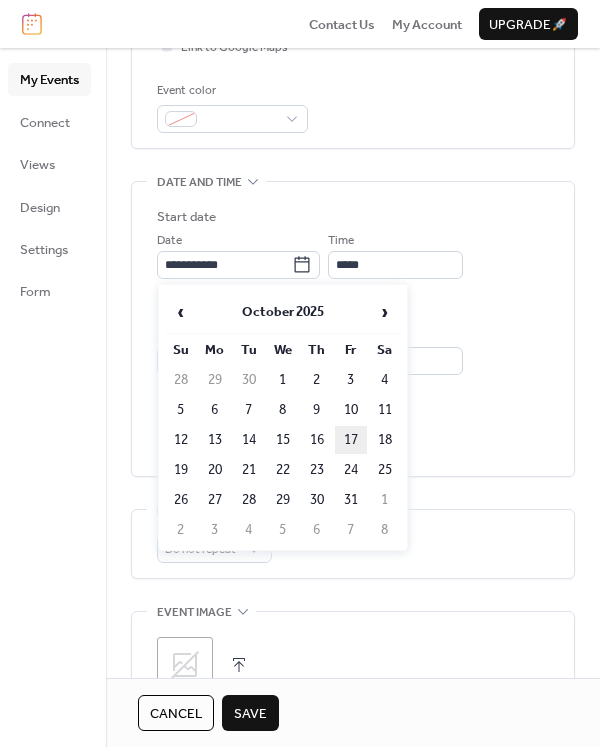 click on "17" at bounding box center (351, 440) 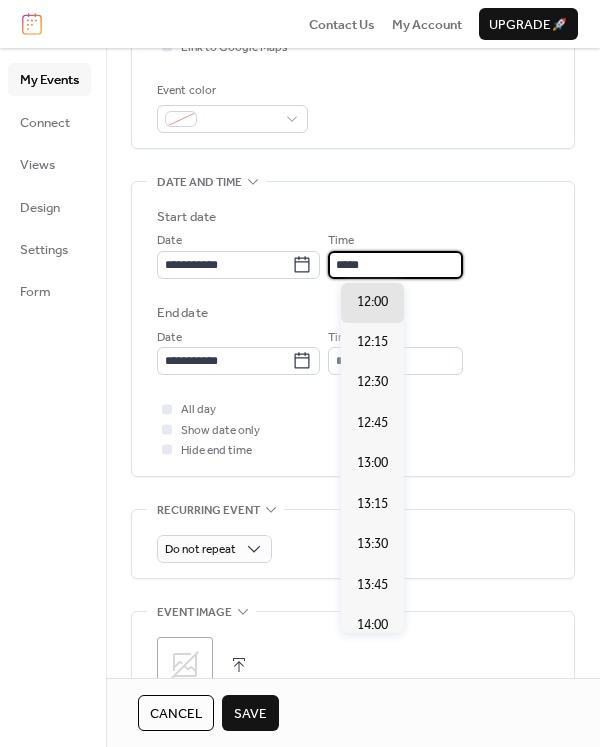 drag, startPoint x: 346, startPoint y: 259, endPoint x: 391, endPoint y: 256, distance: 45.099888 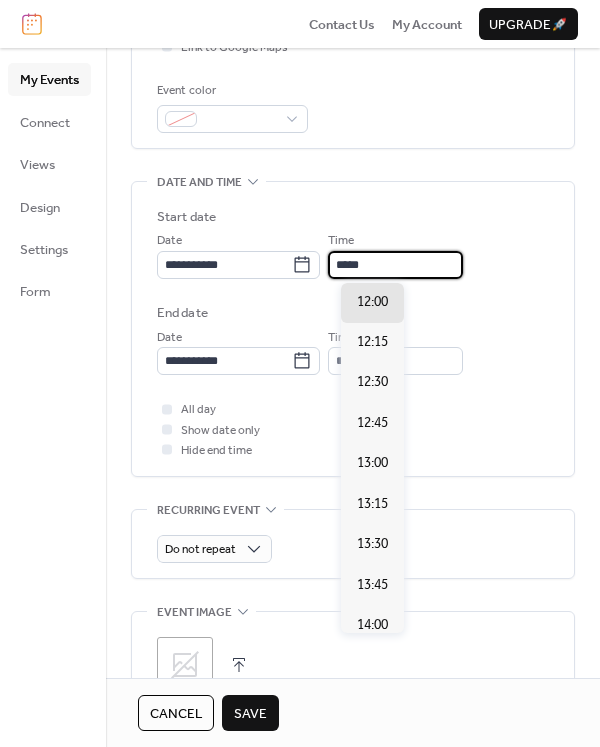 click on "*****" at bounding box center [395, 265] 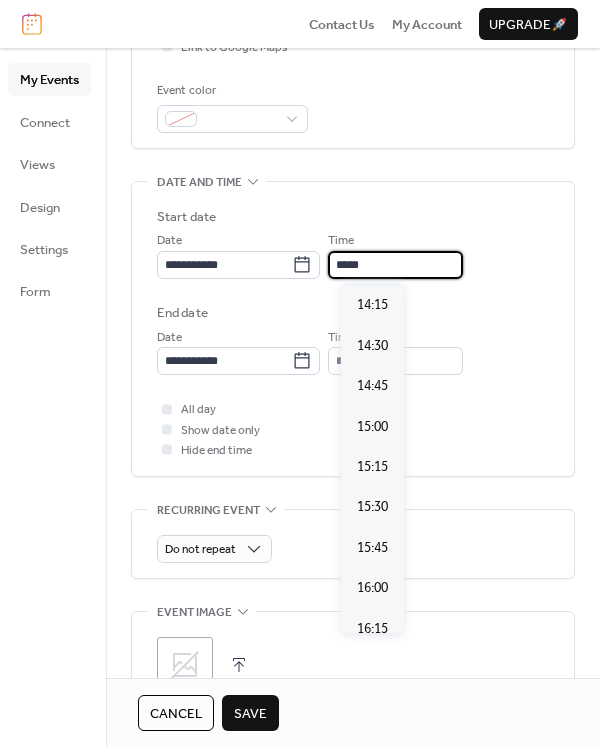 scroll, scrollTop: 2340, scrollLeft: 0, axis: vertical 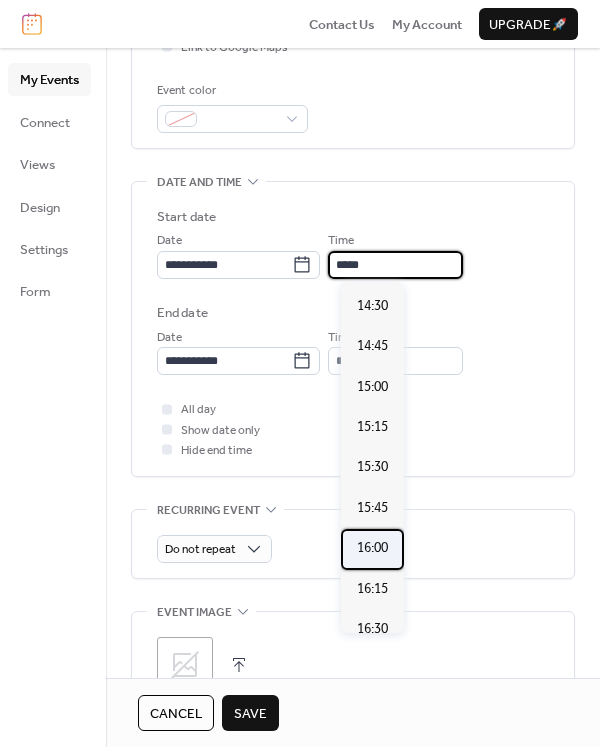 click on "16:00" at bounding box center [372, 548] 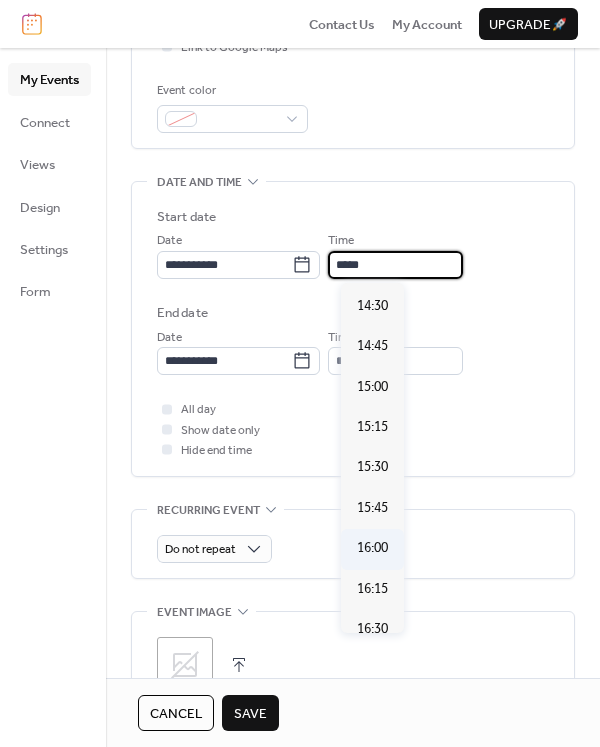 type on "*****" 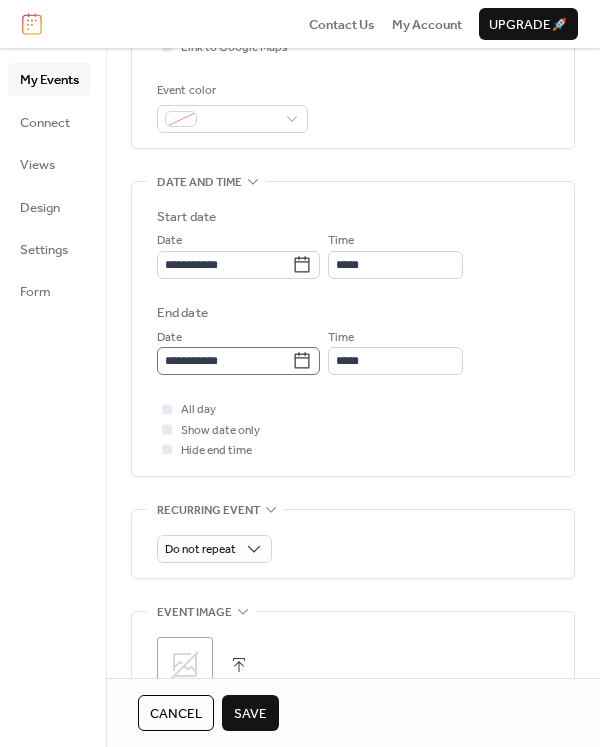 click 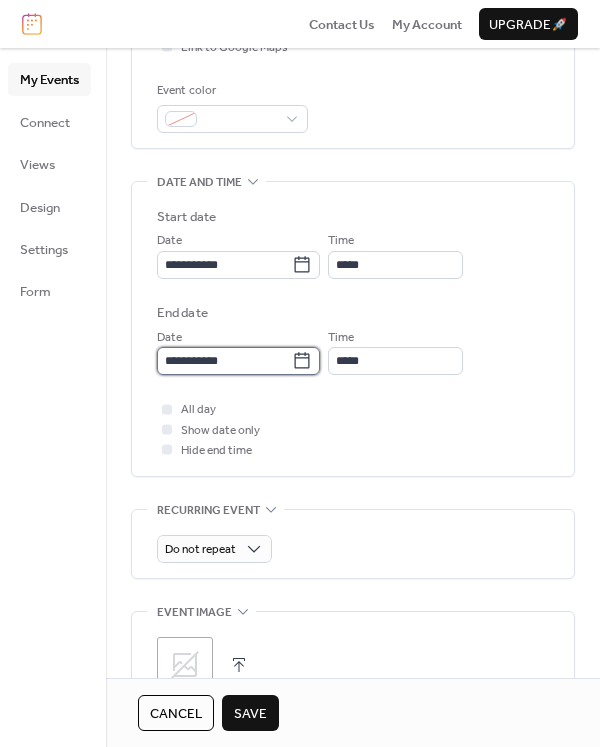 click on "**********" at bounding box center [224, 361] 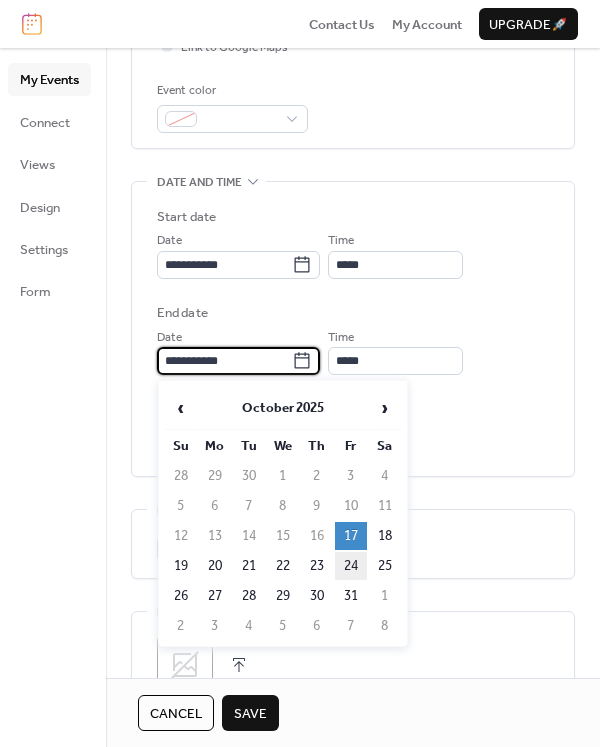 click on "24" at bounding box center (351, 566) 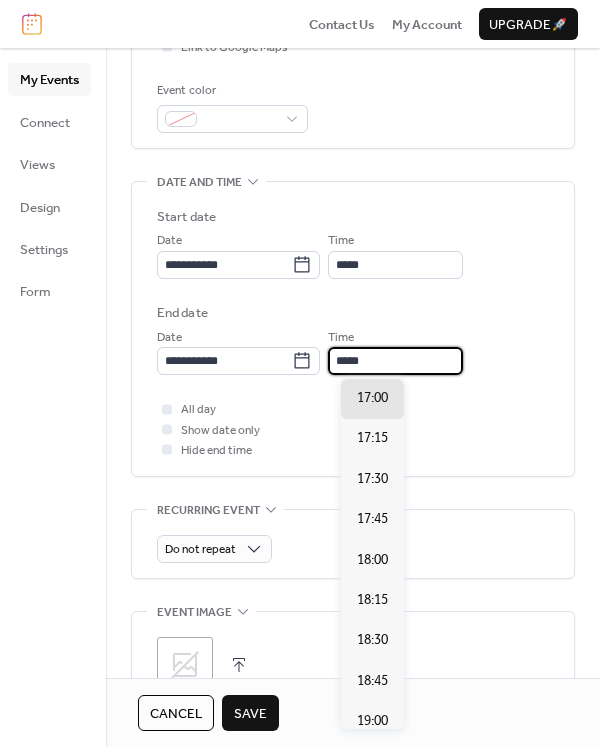 drag, startPoint x: 346, startPoint y: 353, endPoint x: 401, endPoint y: 354, distance: 55.00909 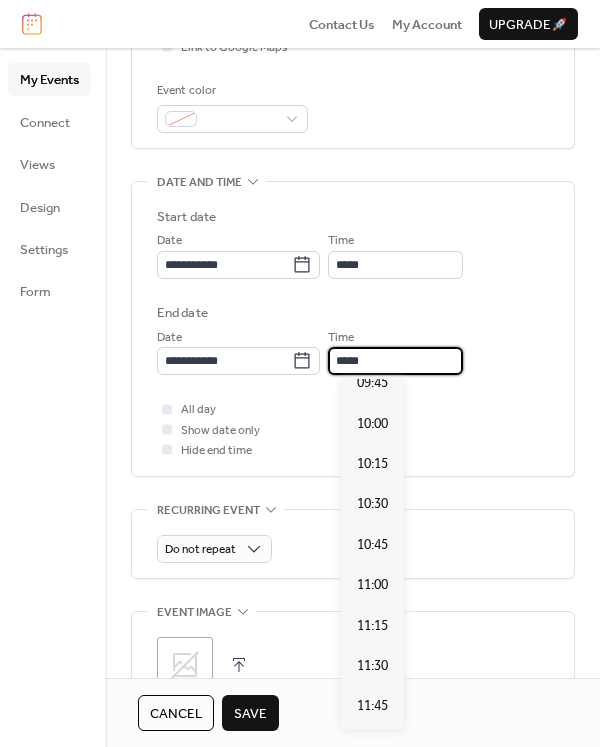 scroll, scrollTop: 1548, scrollLeft: 0, axis: vertical 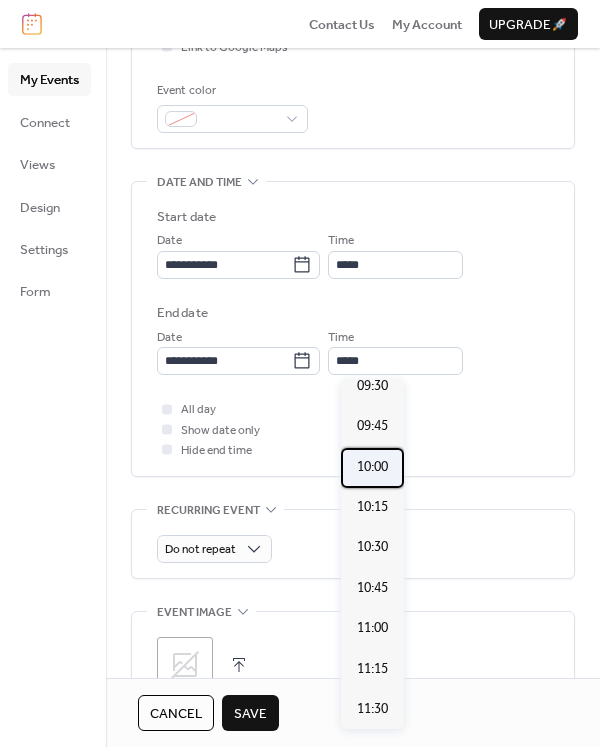 click on "10:00" at bounding box center [372, 467] 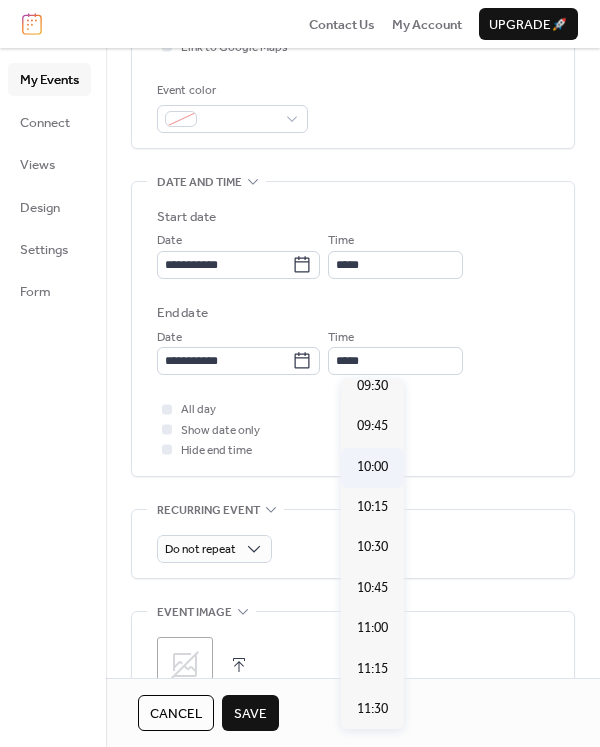 type on "*****" 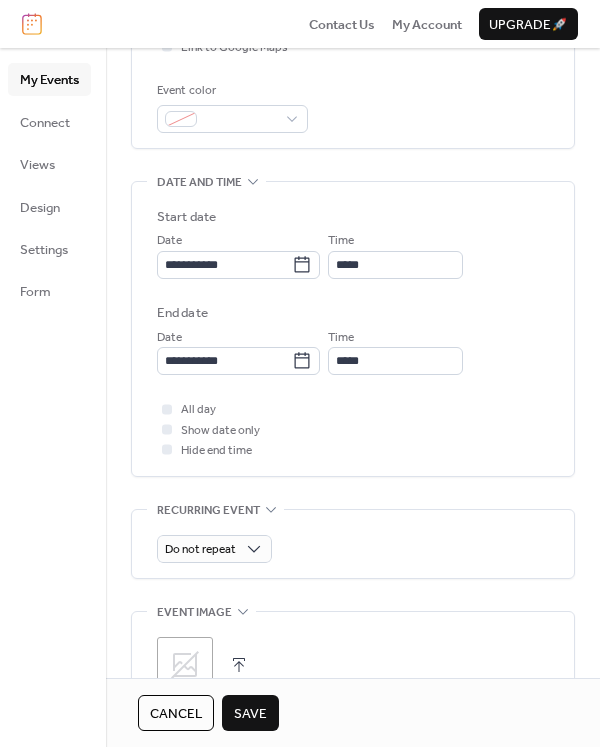click on "Save" at bounding box center [250, 714] 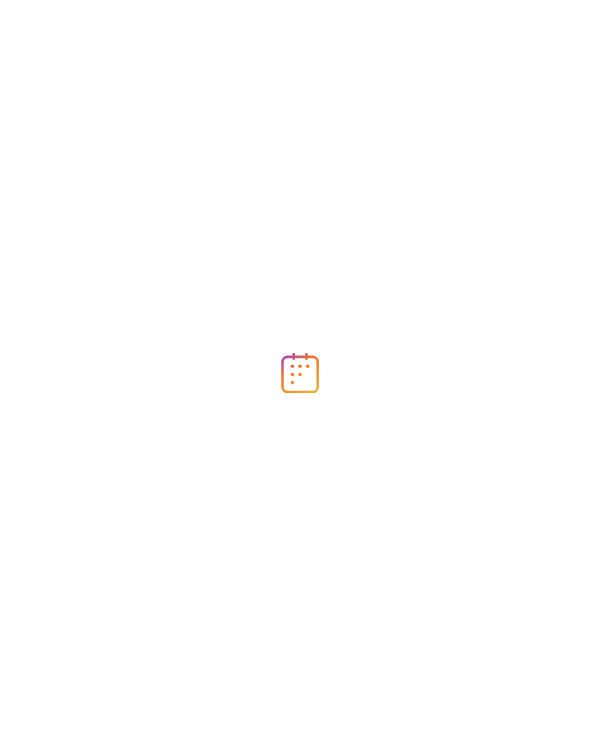 scroll, scrollTop: 0, scrollLeft: 0, axis: both 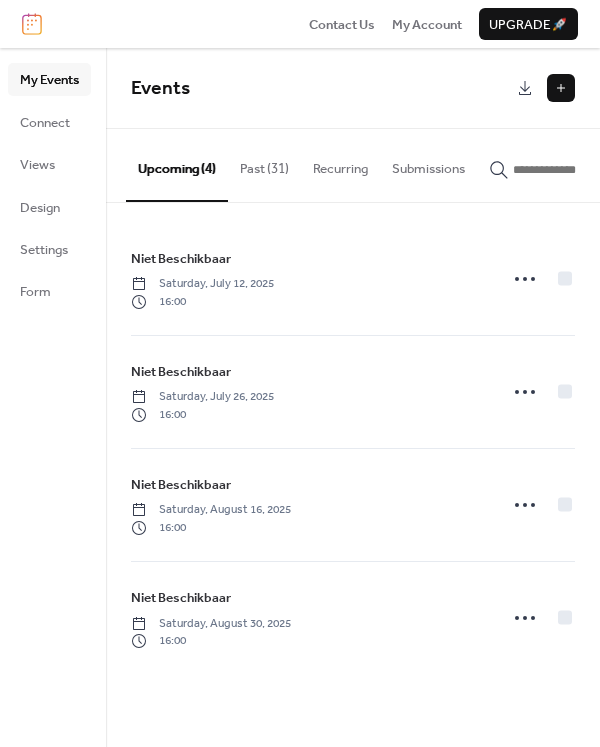 click at bounding box center [561, 88] 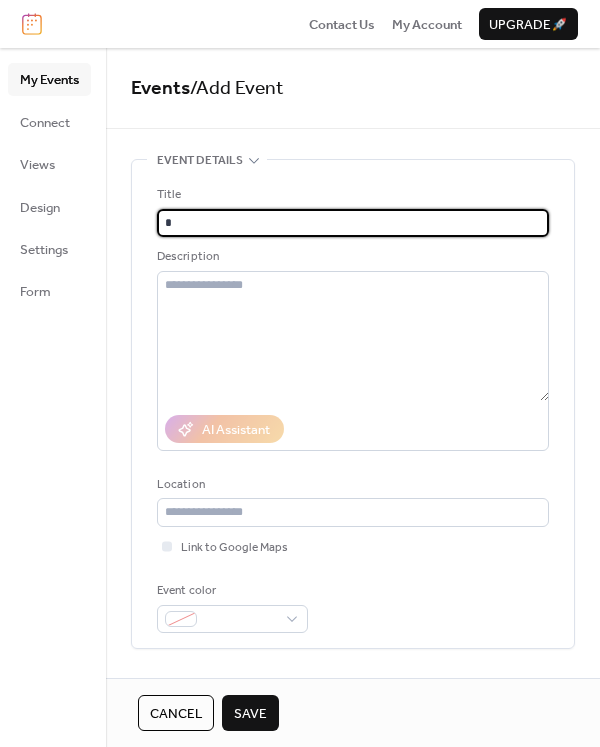 type on "**********" 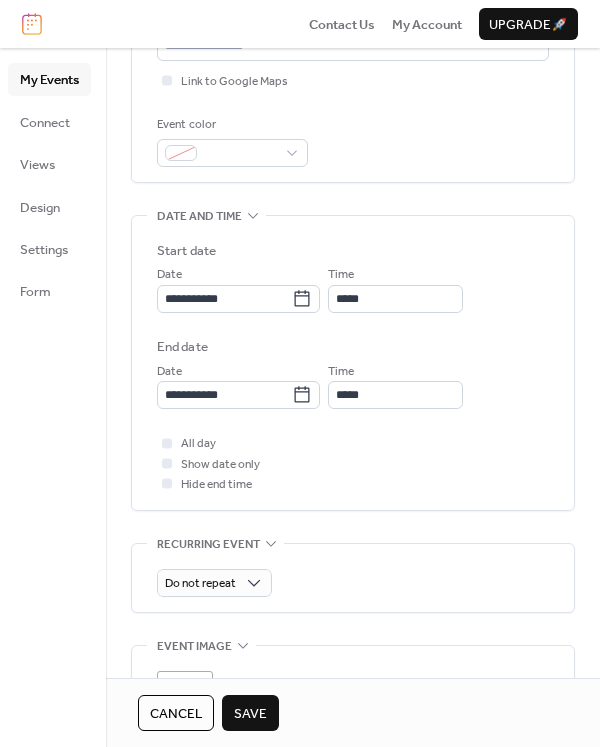 scroll, scrollTop: 500, scrollLeft: 0, axis: vertical 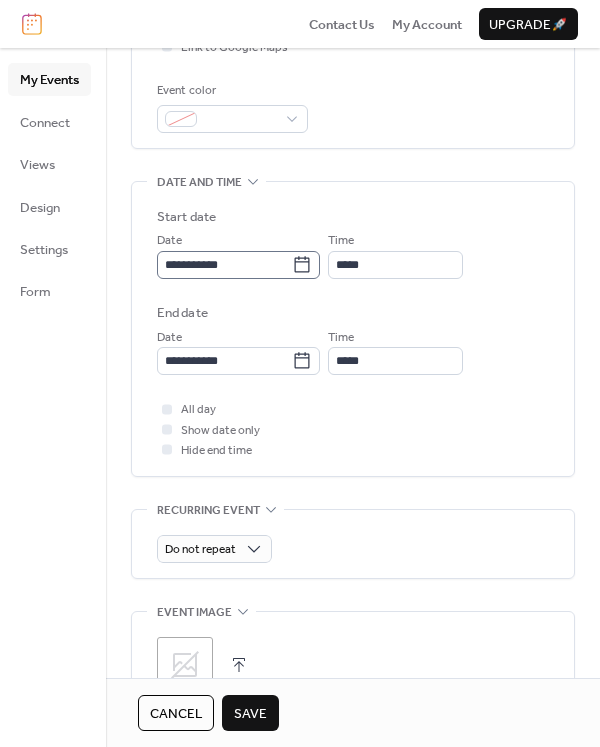 click 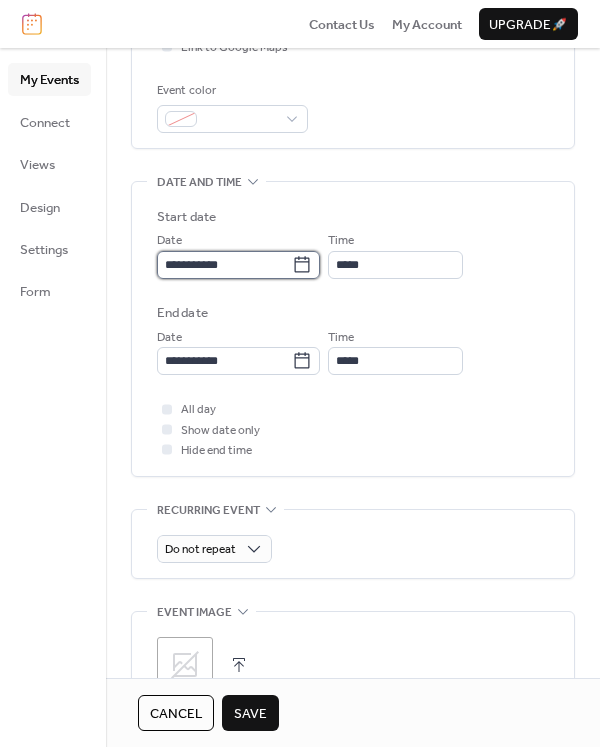 click on "**********" at bounding box center [224, 265] 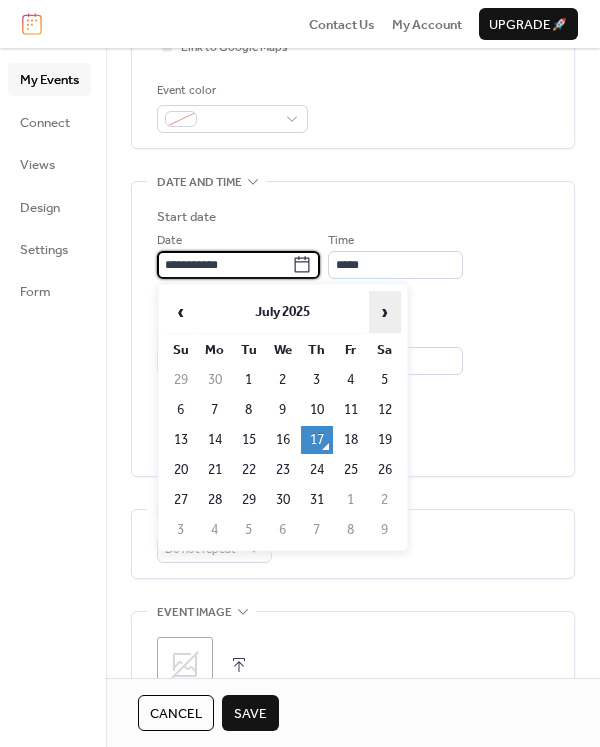 click on "›" at bounding box center [385, 312] 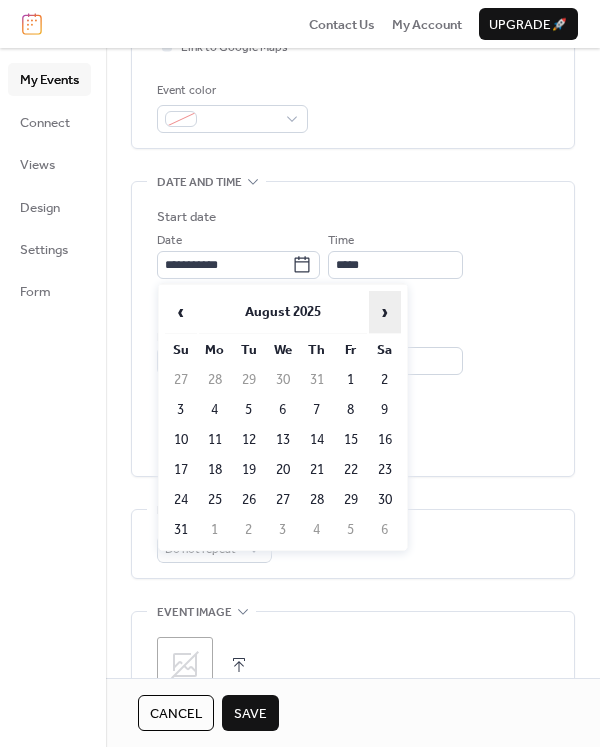 click on "›" at bounding box center (385, 312) 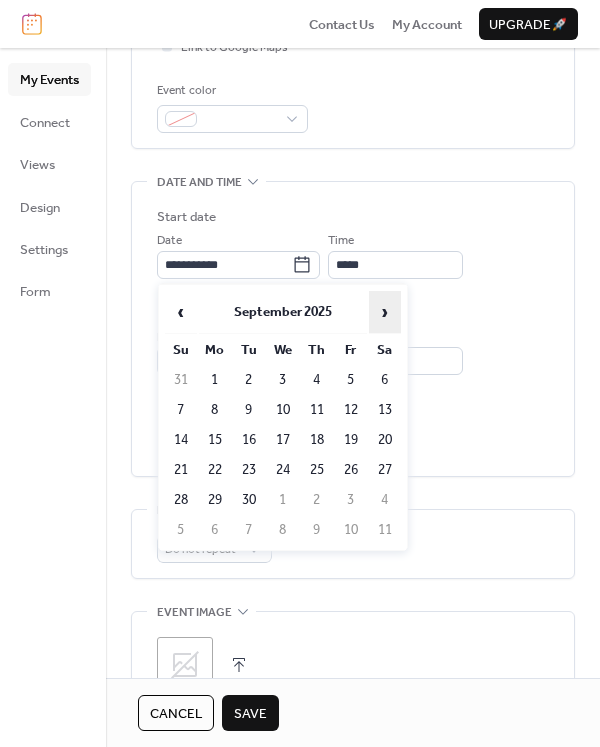click on "›" at bounding box center [385, 312] 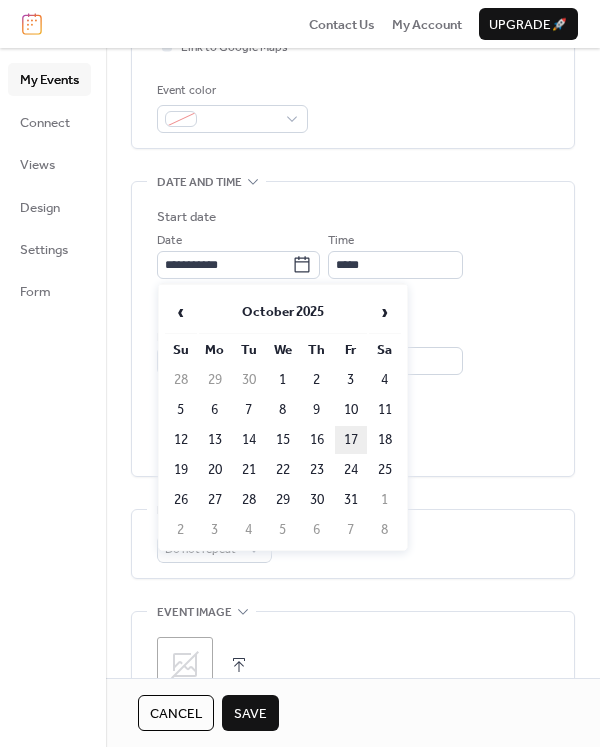 click on "17" at bounding box center (351, 440) 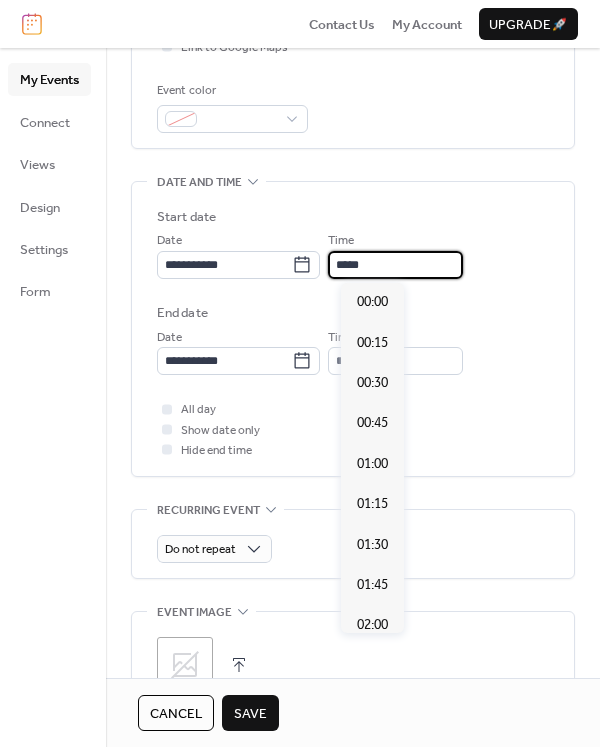 scroll, scrollTop: 1940, scrollLeft: 0, axis: vertical 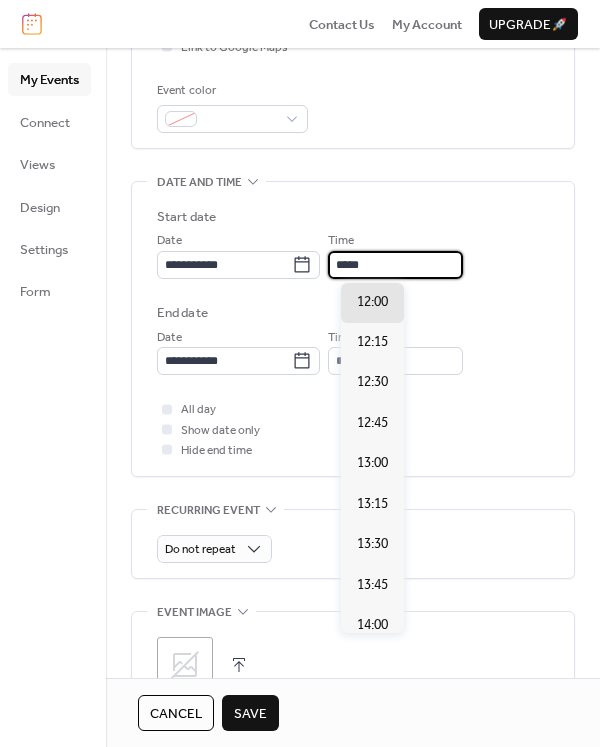 drag, startPoint x: 347, startPoint y: 263, endPoint x: 409, endPoint y: 263, distance: 62 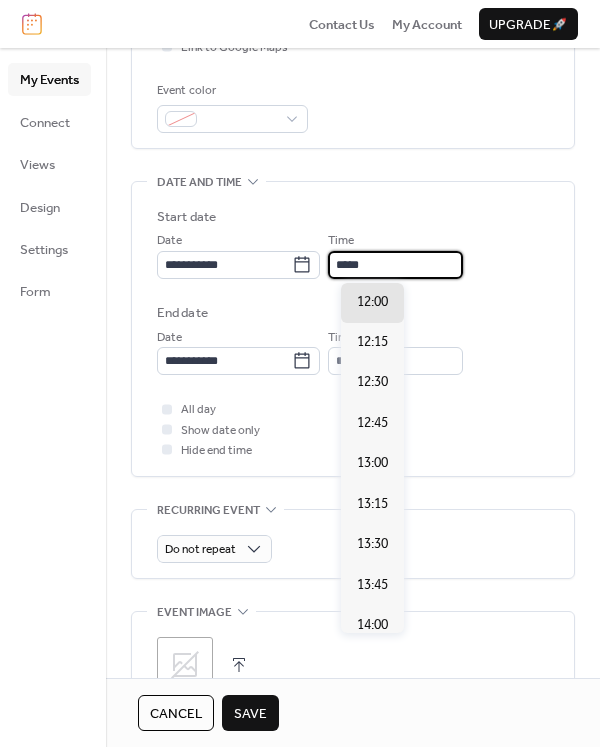 click on "*****" at bounding box center (395, 265) 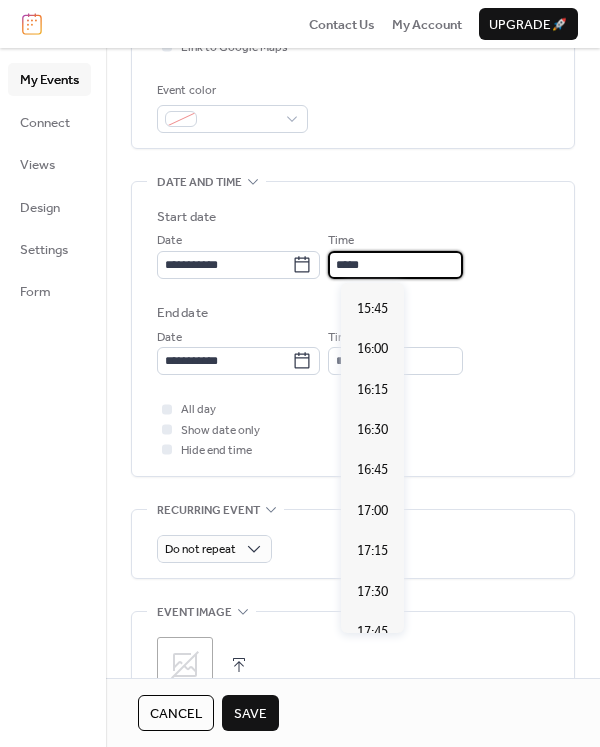scroll, scrollTop: 2540, scrollLeft: 0, axis: vertical 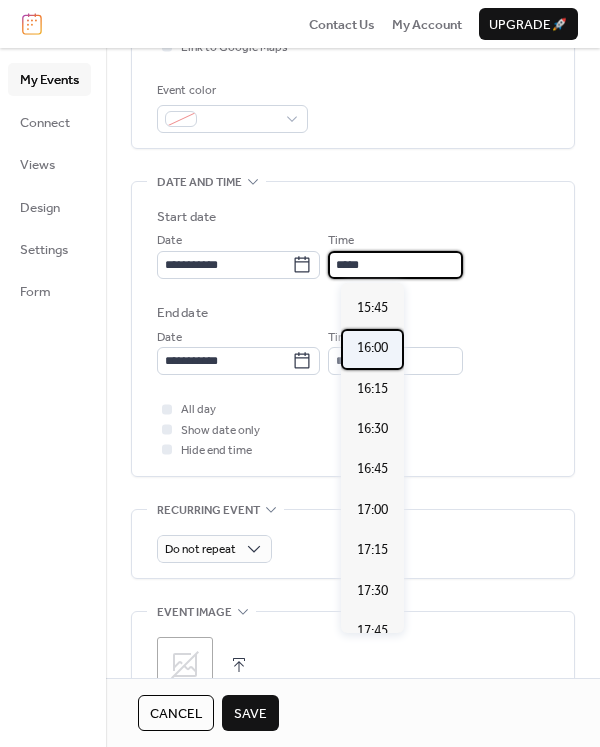 click on "16:00" at bounding box center [372, 348] 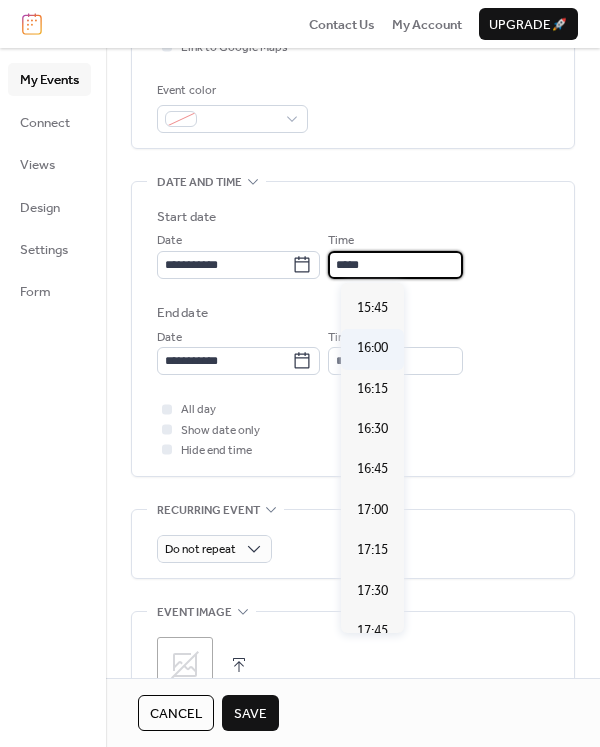 type on "*****" 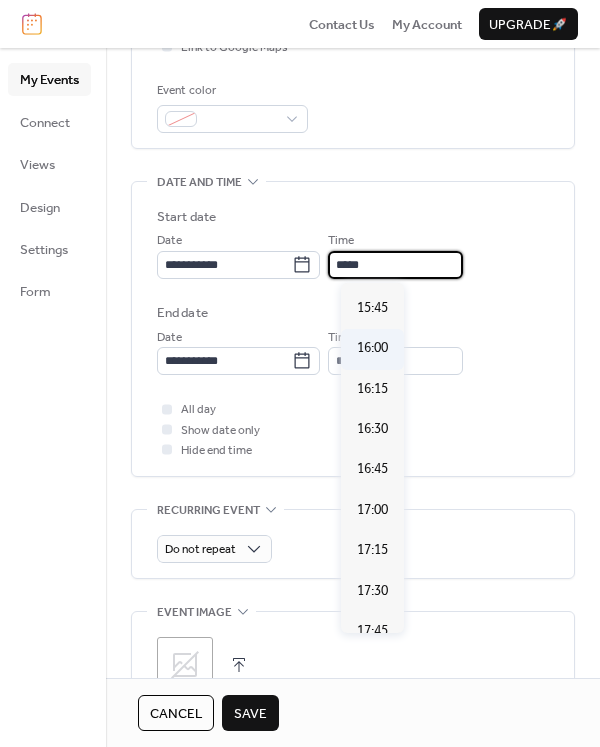 type on "*****" 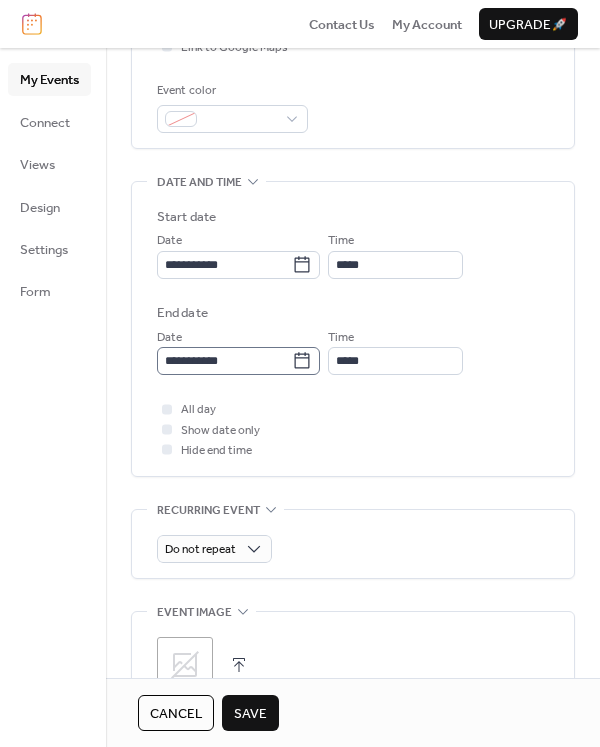 click 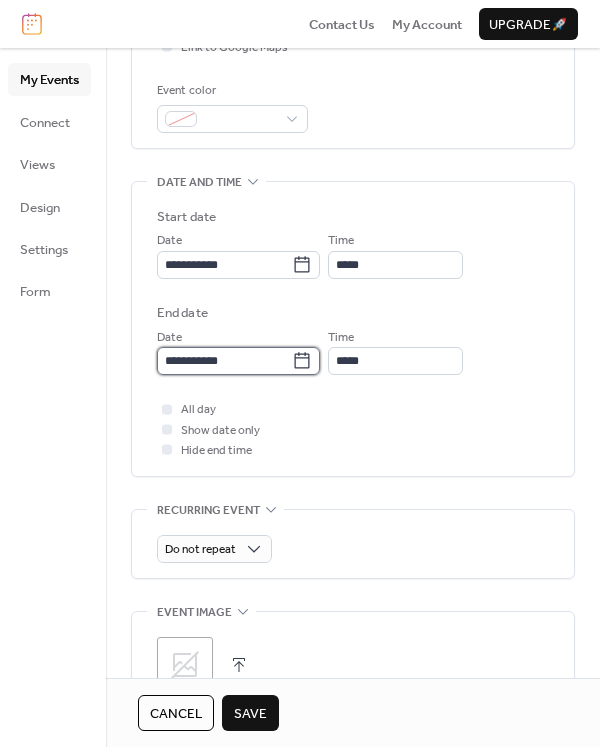 click on "**********" at bounding box center [224, 361] 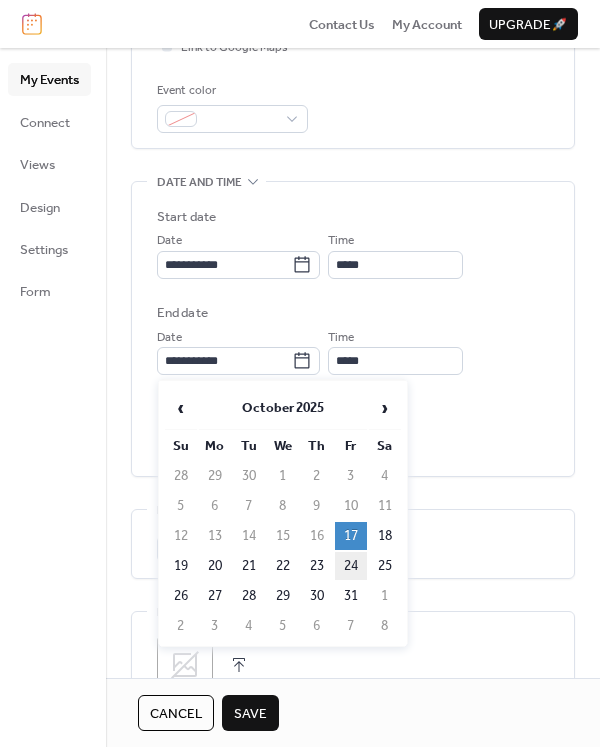 click on "24" at bounding box center (351, 566) 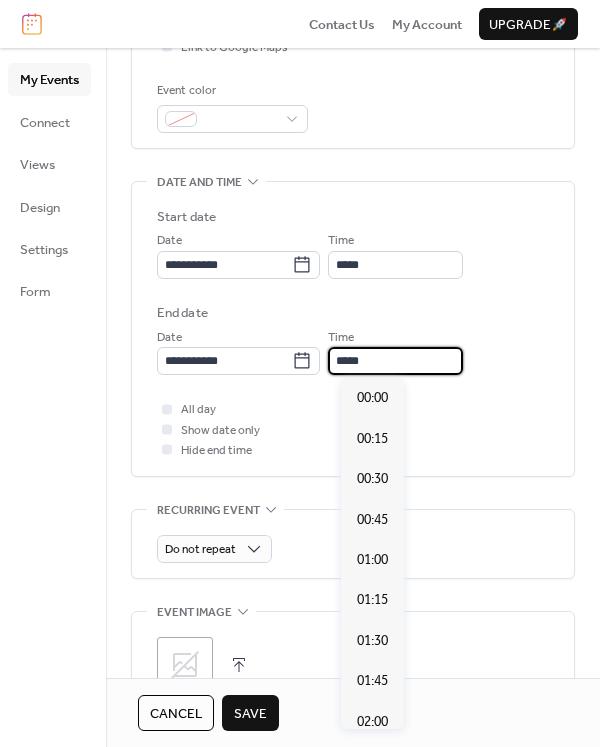 scroll, scrollTop: 2748, scrollLeft: 0, axis: vertical 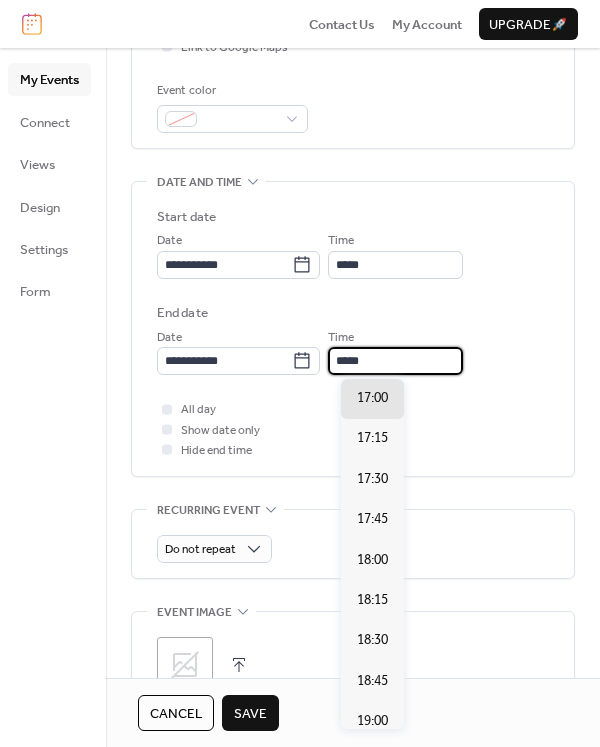 drag, startPoint x: 349, startPoint y: 361, endPoint x: 396, endPoint y: 357, distance: 47.169907 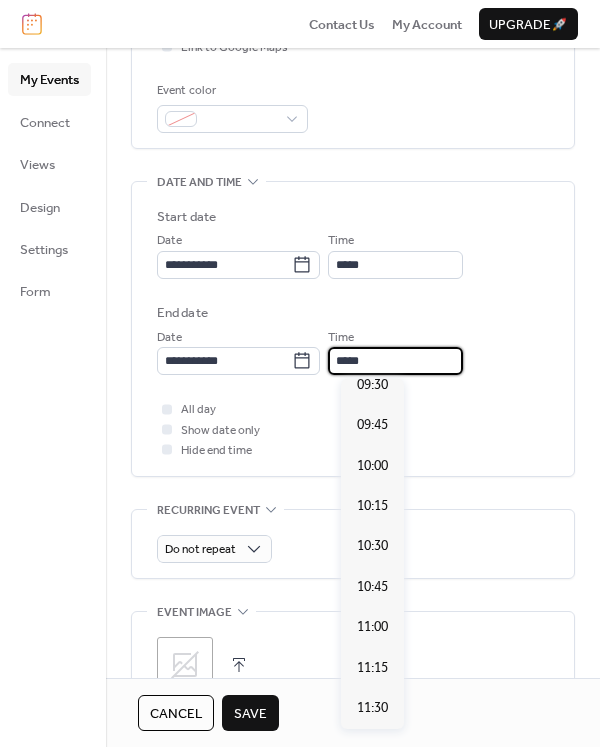 scroll, scrollTop: 1548, scrollLeft: 0, axis: vertical 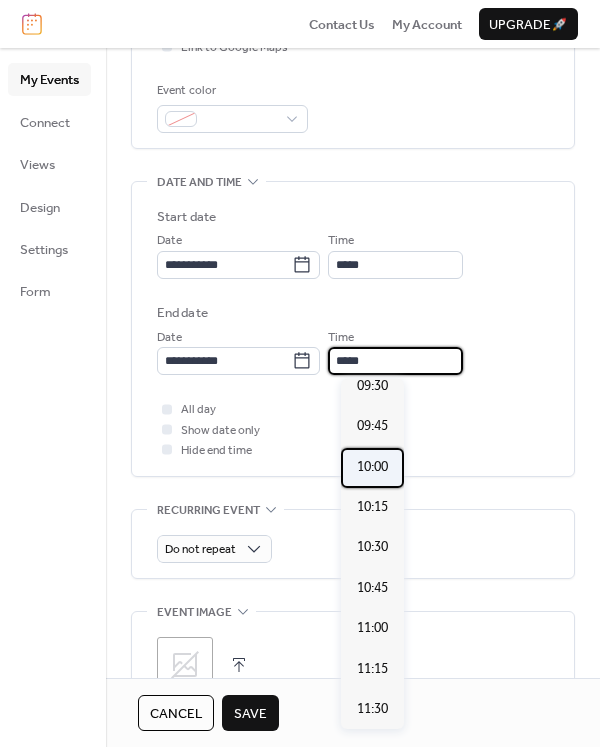 click on "10:00" at bounding box center [372, 467] 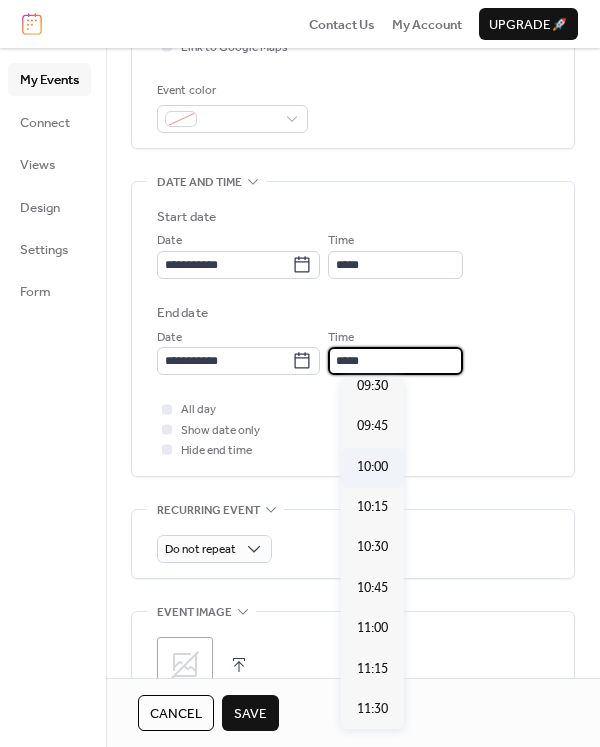 type on "*****" 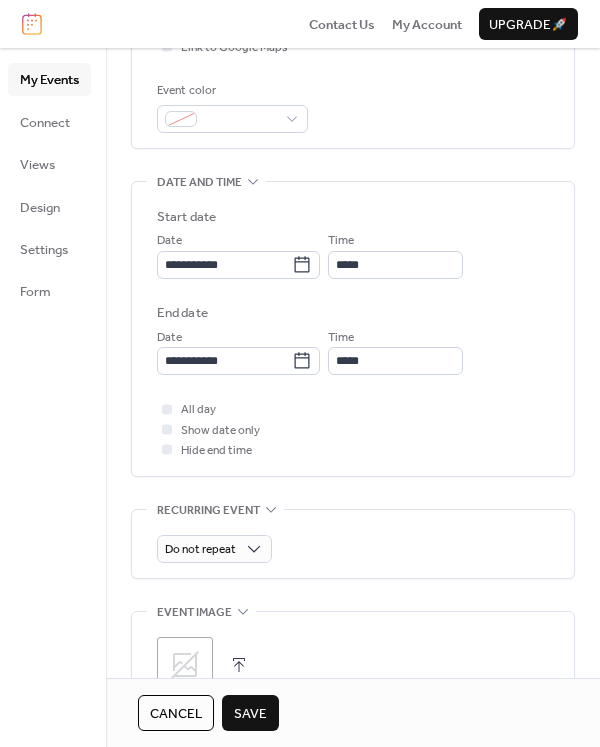click on "Save" at bounding box center (250, 714) 